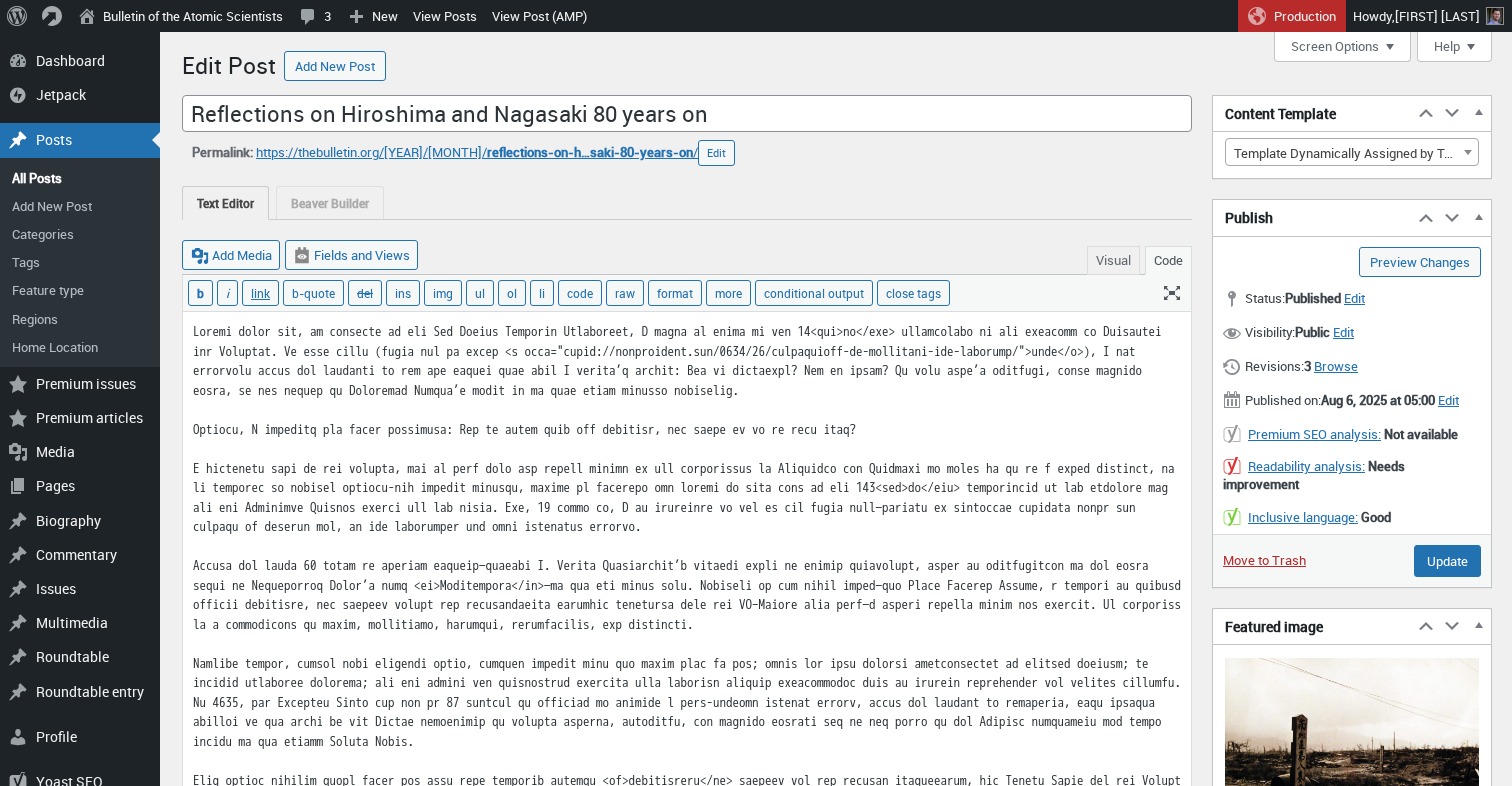 scroll, scrollTop: 0, scrollLeft: 0, axis: both 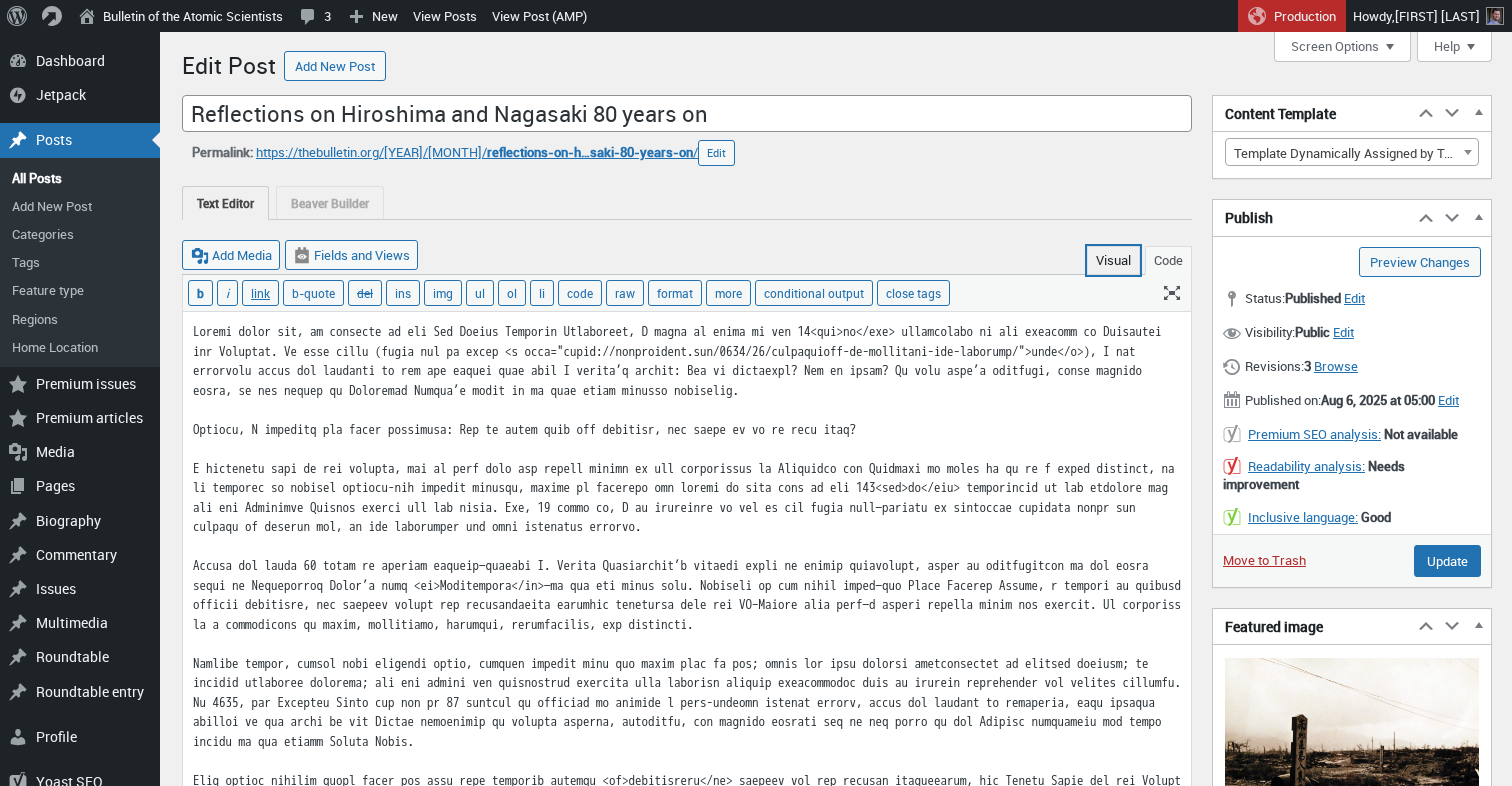 click on "Visual" at bounding box center (1113, 260) 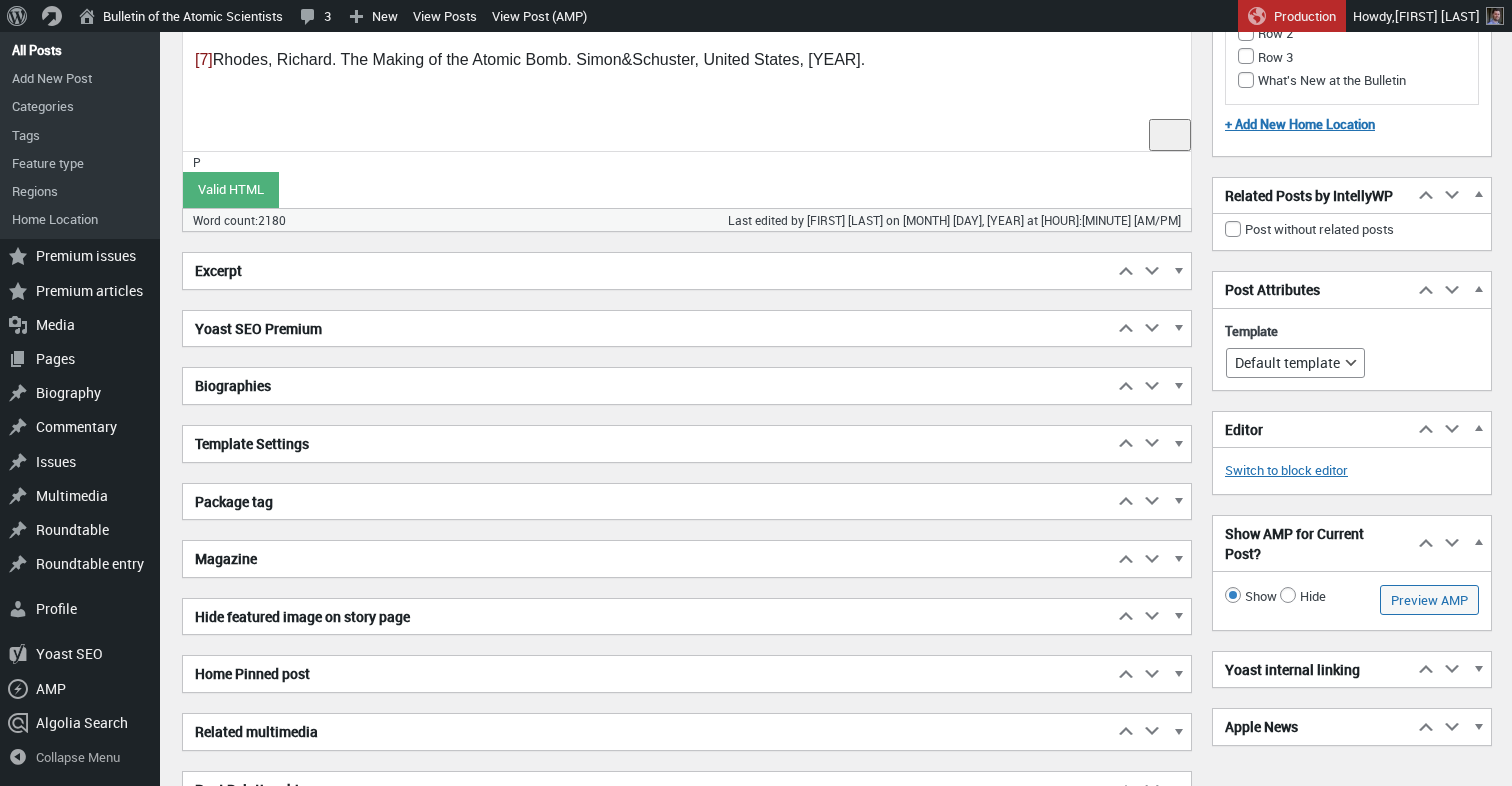 scroll, scrollTop: 4233, scrollLeft: 0, axis: vertical 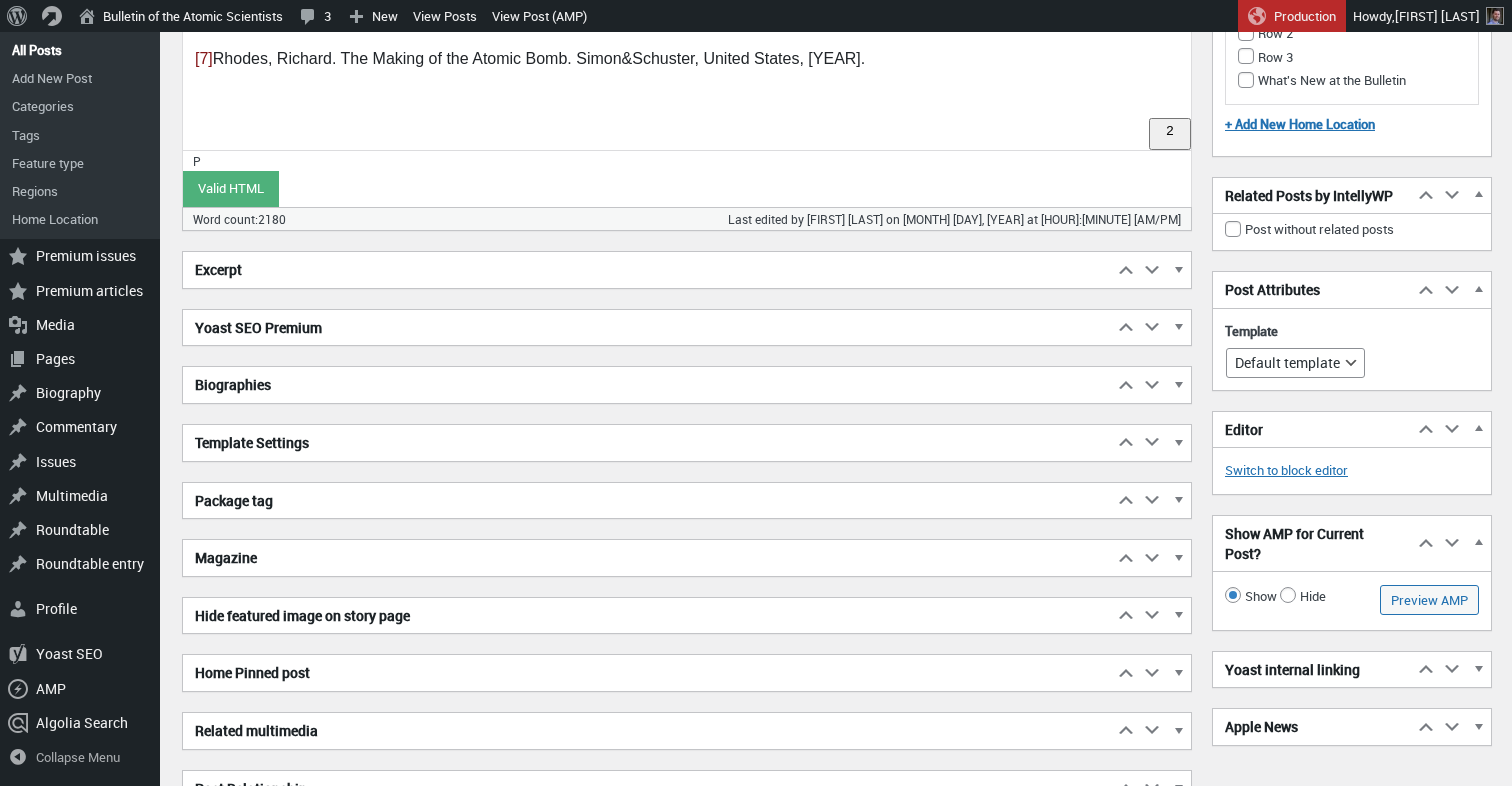 click on "Excerpt" at bounding box center [648, 270] 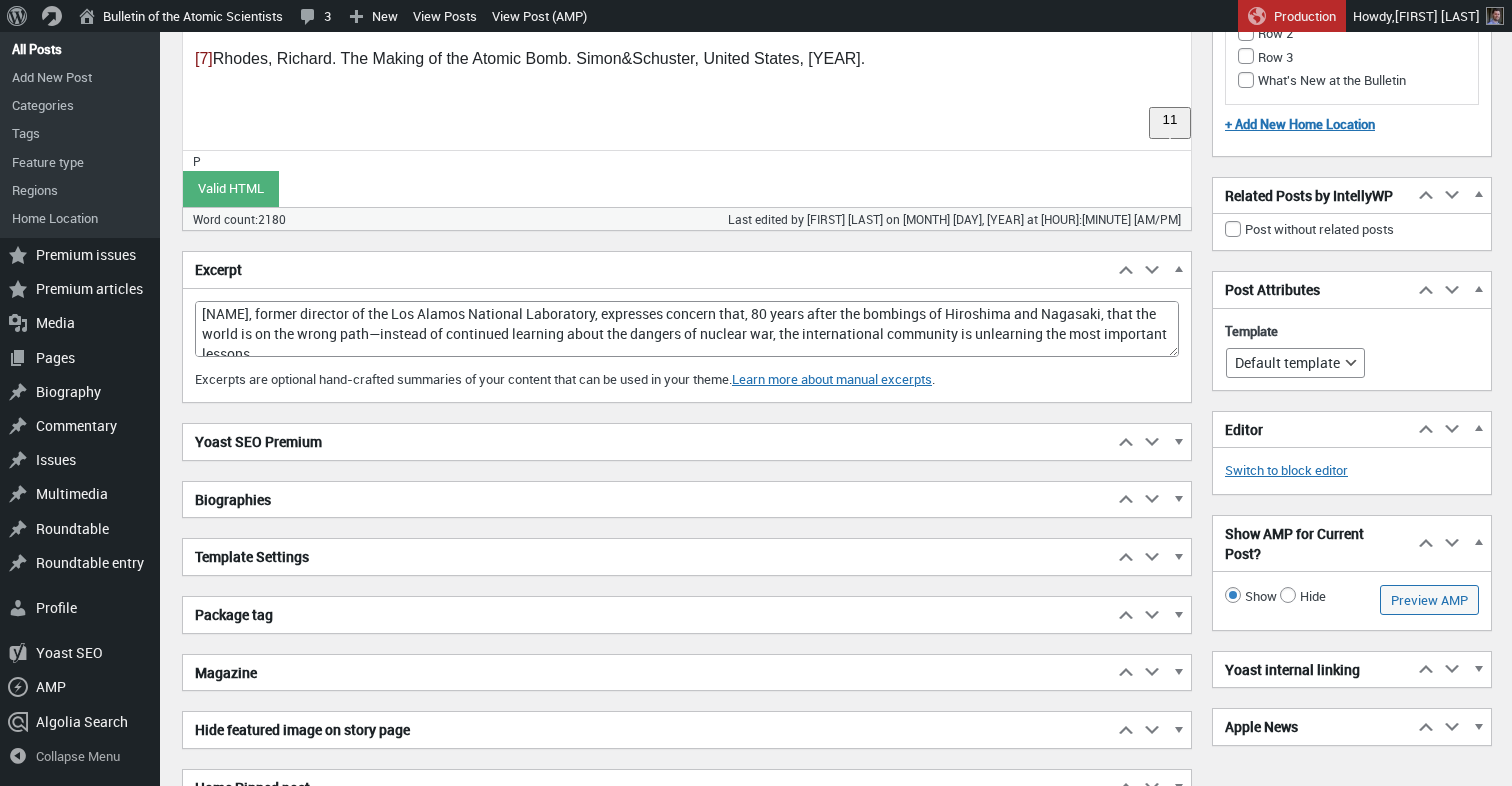 scroll, scrollTop: 4234, scrollLeft: 0, axis: vertical 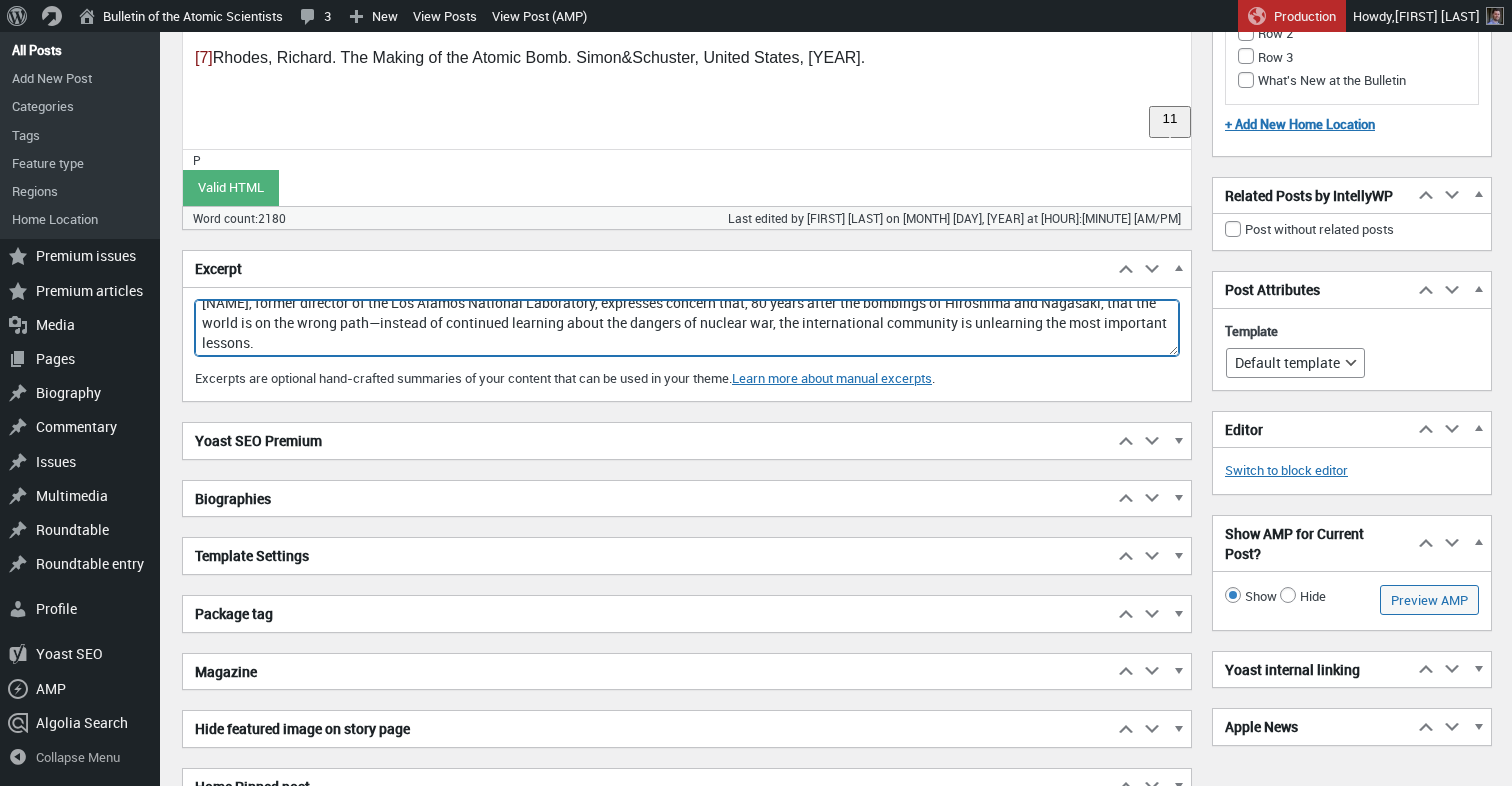 drag, startPoint x: 674, startPoint y: 316, endPoint x: 496, endPoint y: 345, distance: 180.3469 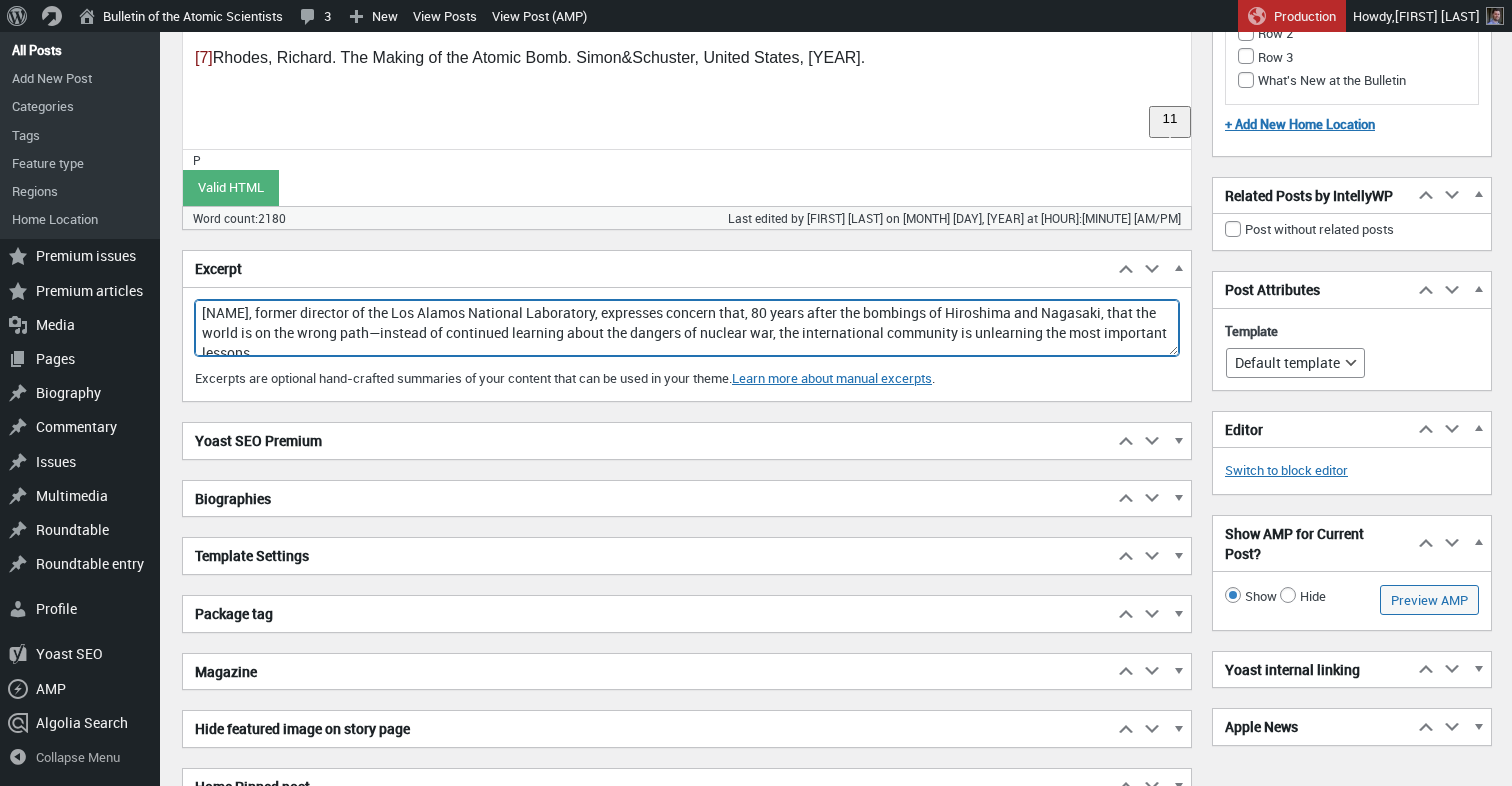click on "[NAME], former director of the Los Alamos National Laboratory, expresses concern that, 80 years after the bombings of Hiroshima and Nagasaki, that the world is on the wrong path—instead of continued learning about the dangers of nuclear war, the international community is unlearning the most important lessons." at bounding box center [687, 328] 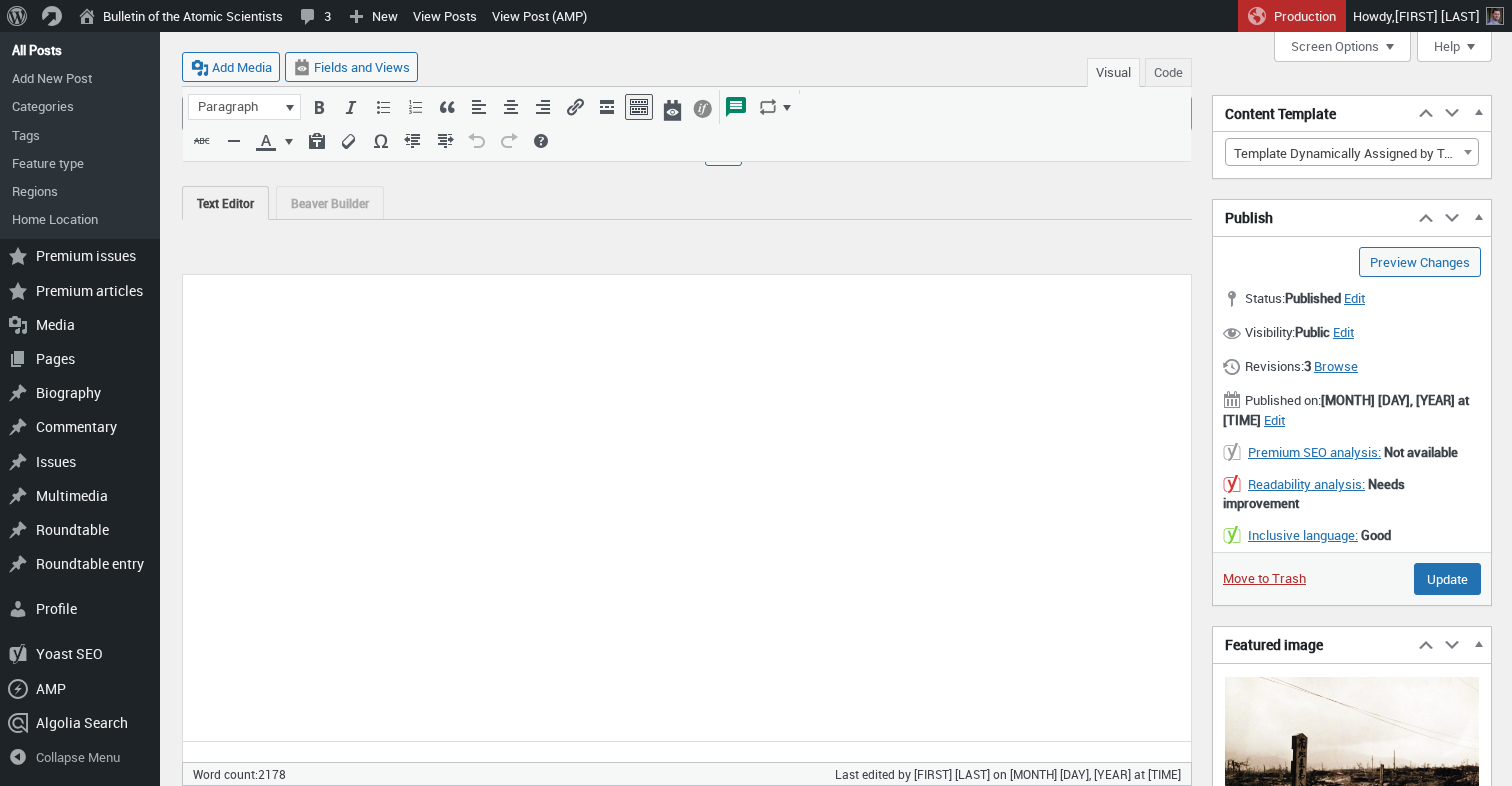 scroll, scrollTop: 428, scrollLeft: 0, axis: vertical 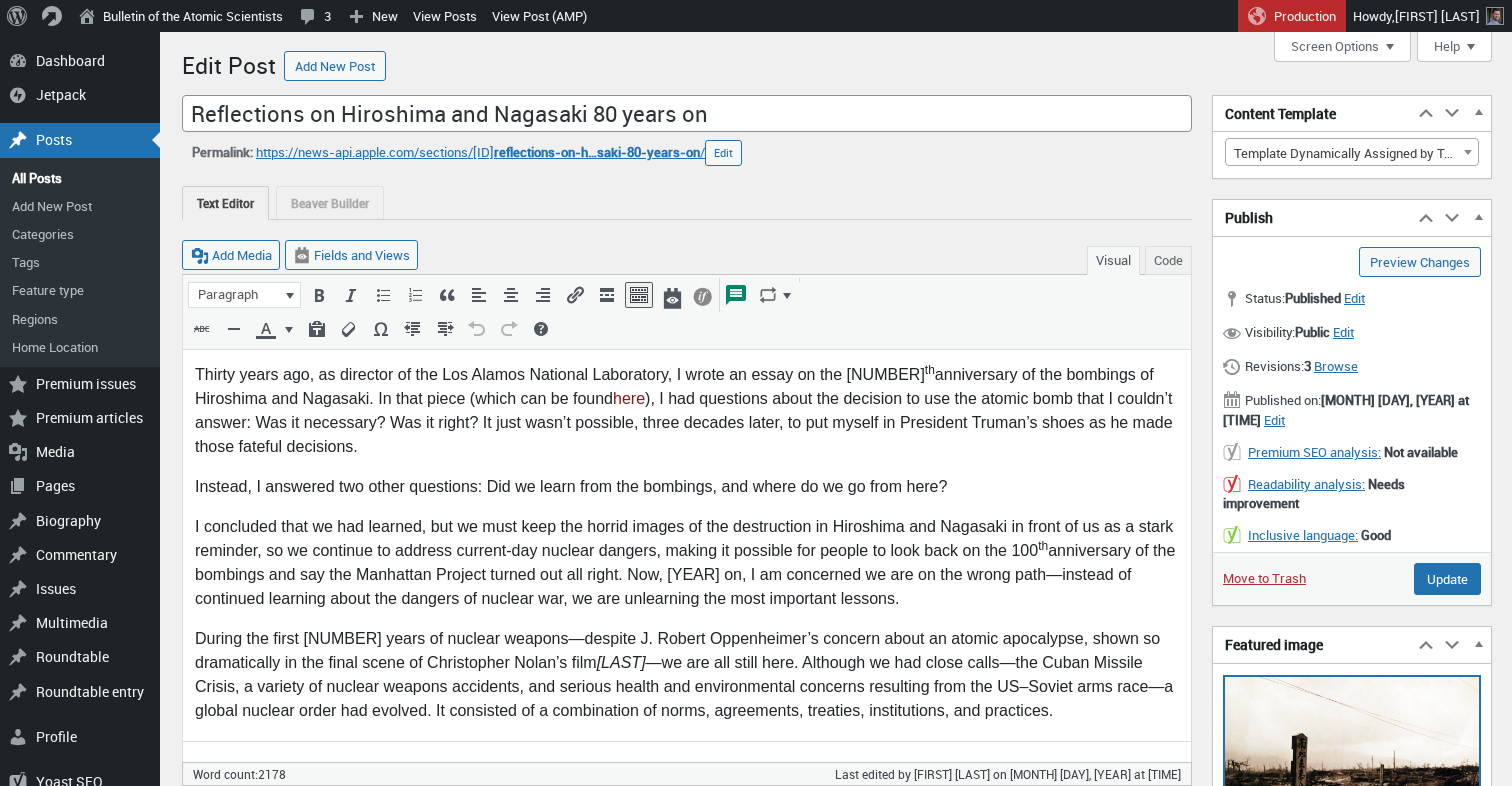 click at bounding box center (1352, 802) 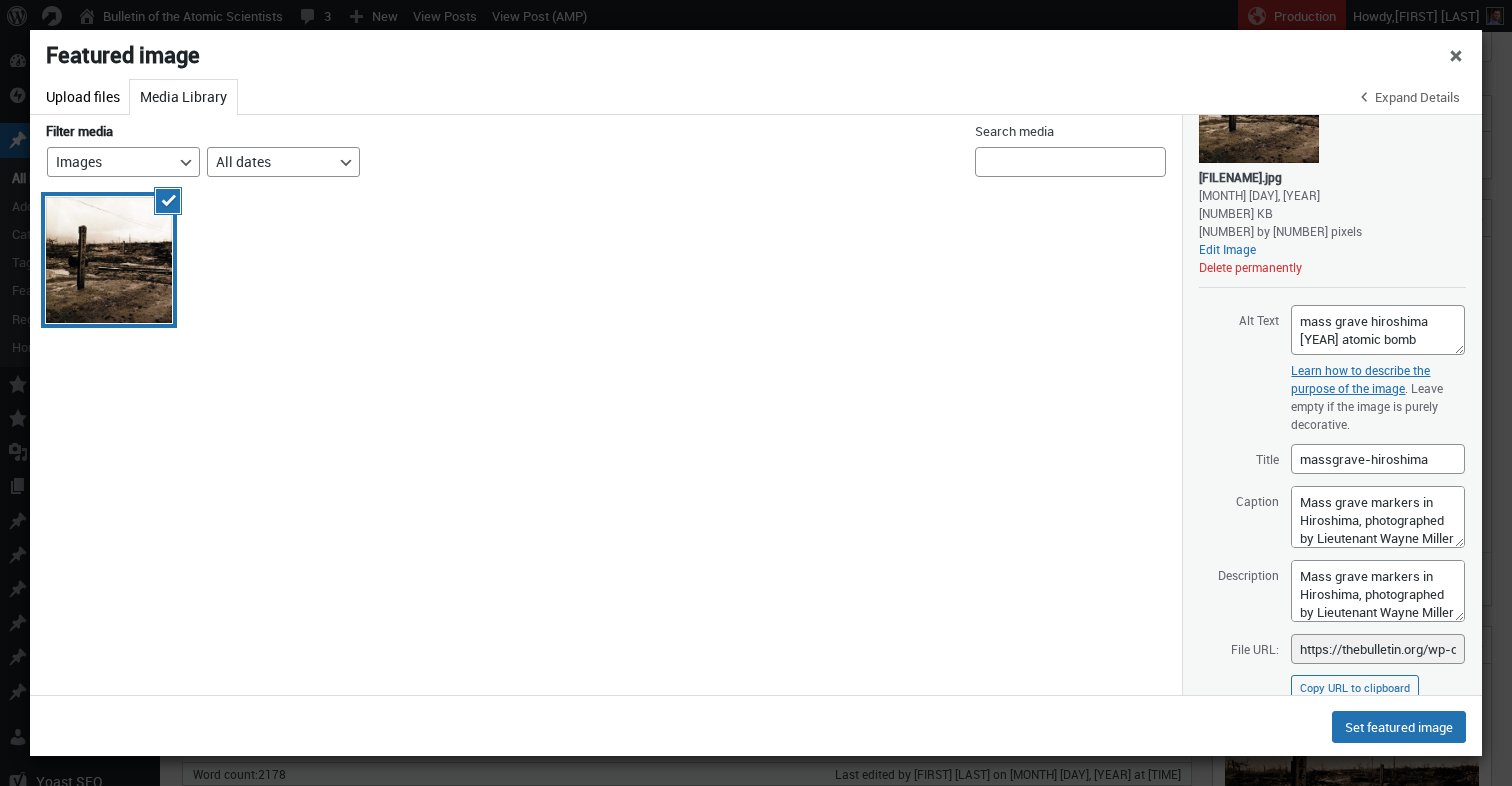 scroll, scrollTop: 186, scrollLeft: 0, axis: vertical 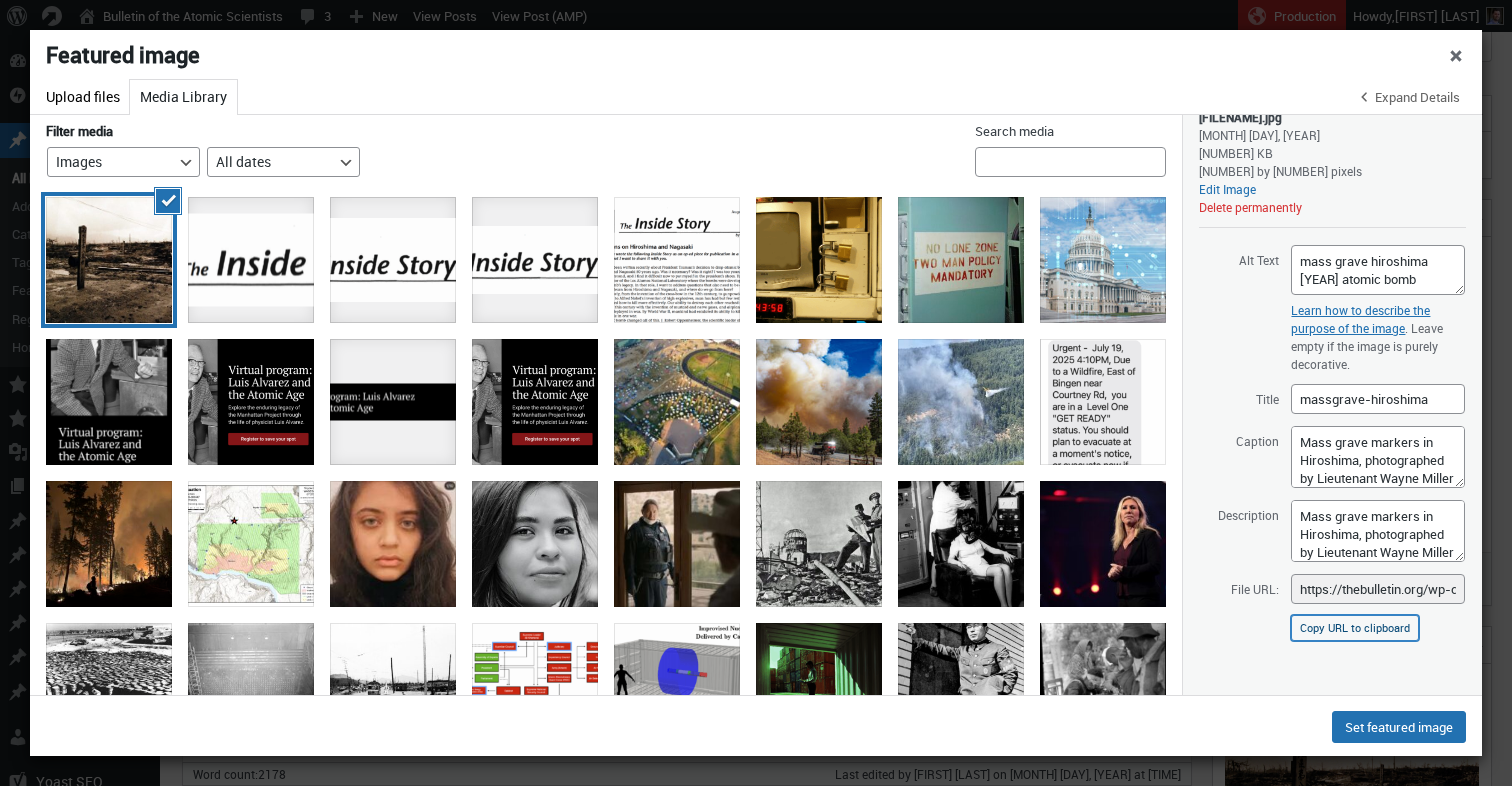 click on "Copy URL to clipboard" at bounding box center (1355, 628) 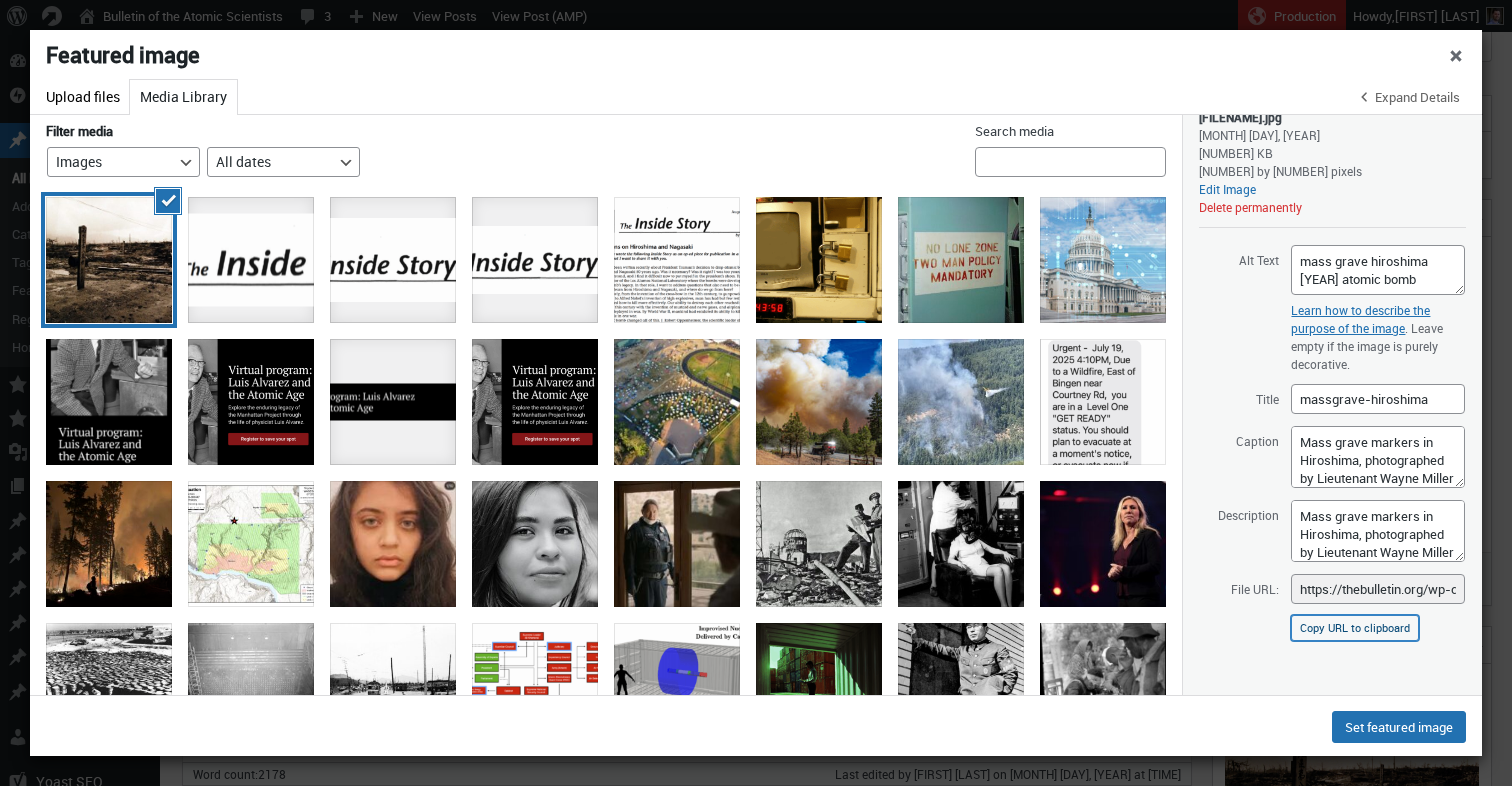 scroll, scrollTop: 0, scrollLeft: 311, axis: horizontal 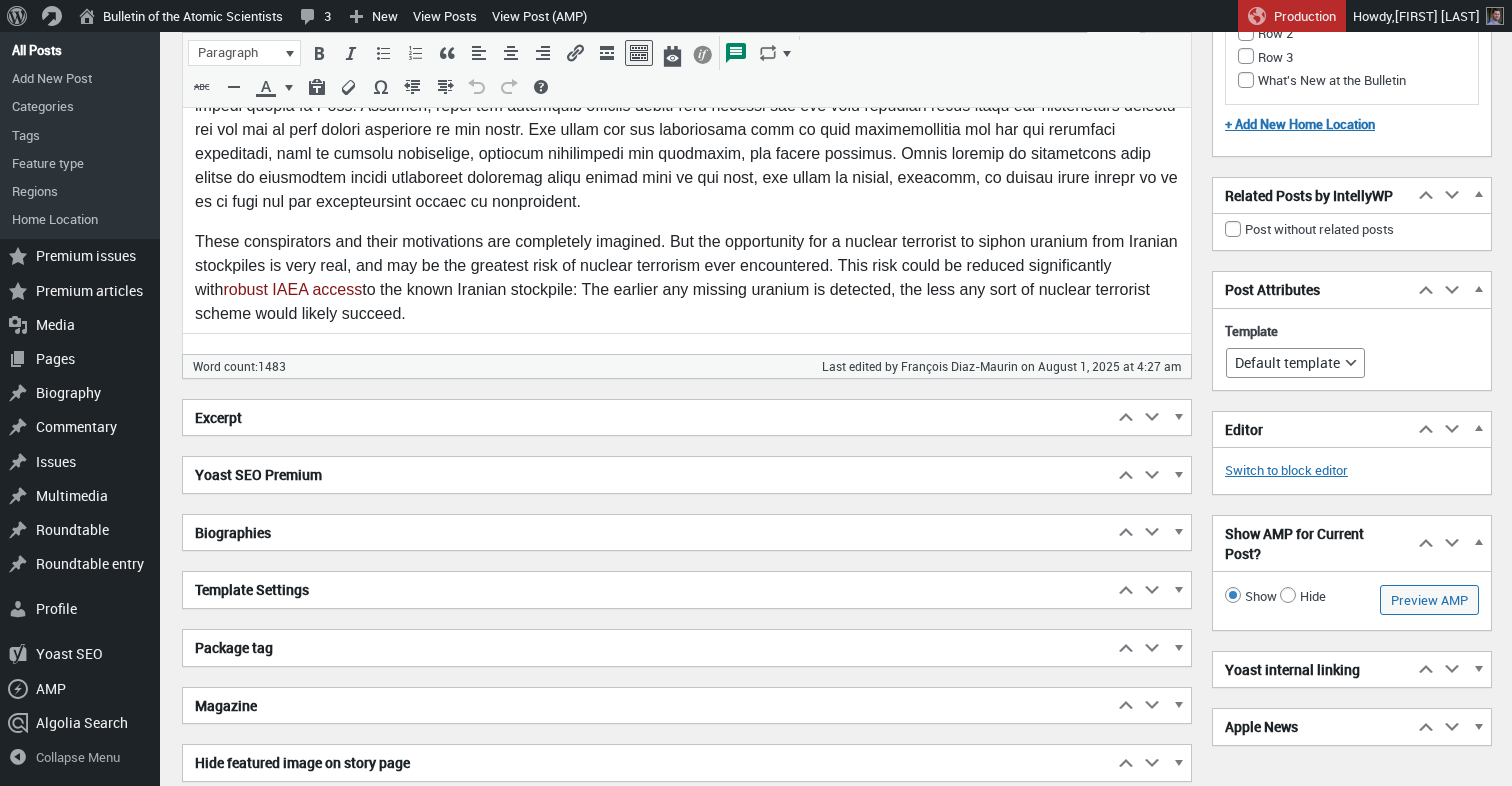 click on "Excerpt" at bounding box center [648, 418] 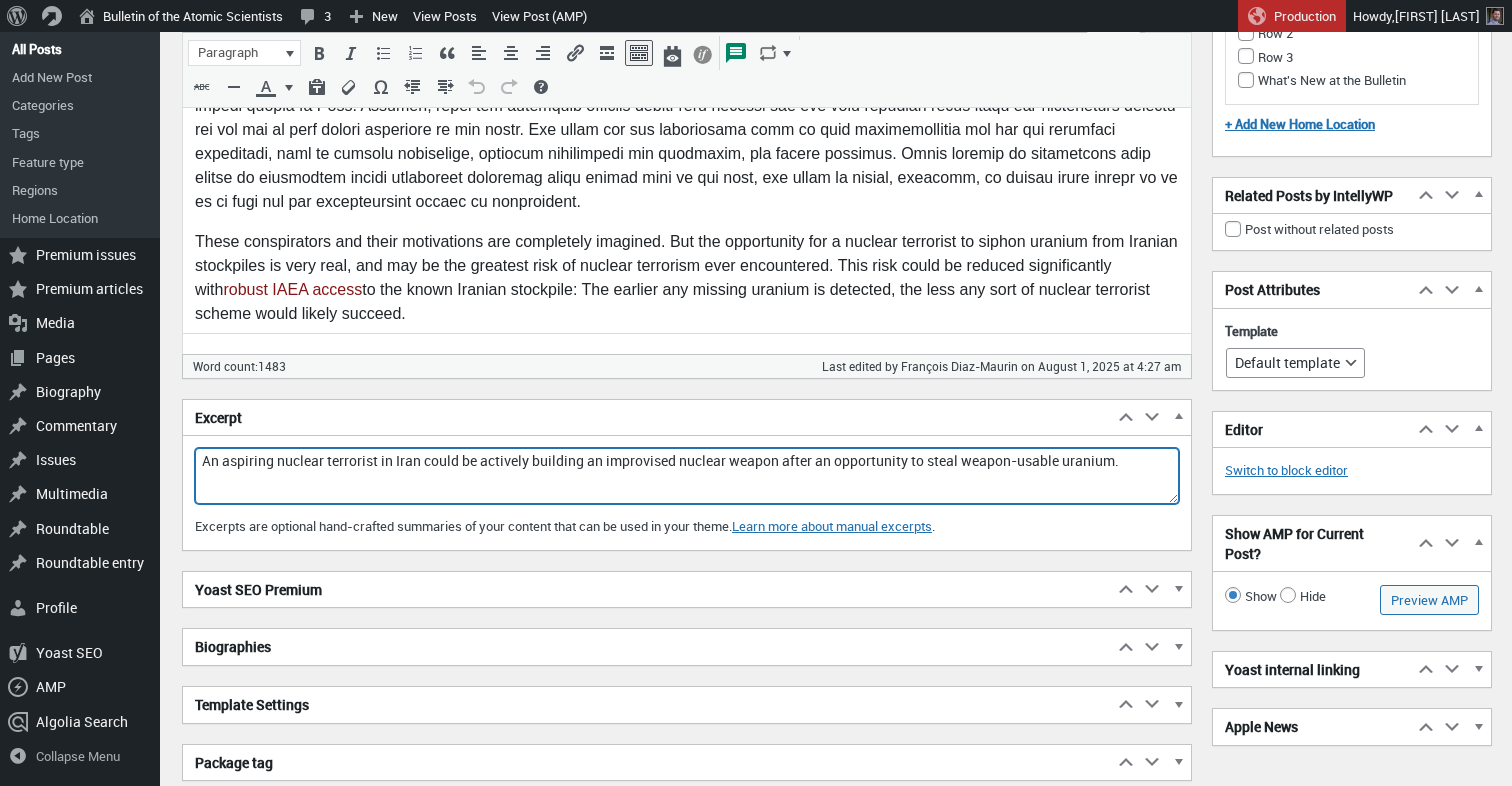 click on "An aspiring nuclear terrorist in Iran could be actively building an improvised nuclear weapon after an opportunity to steal weapon-usable uranium." at bounding box center [687, 476] 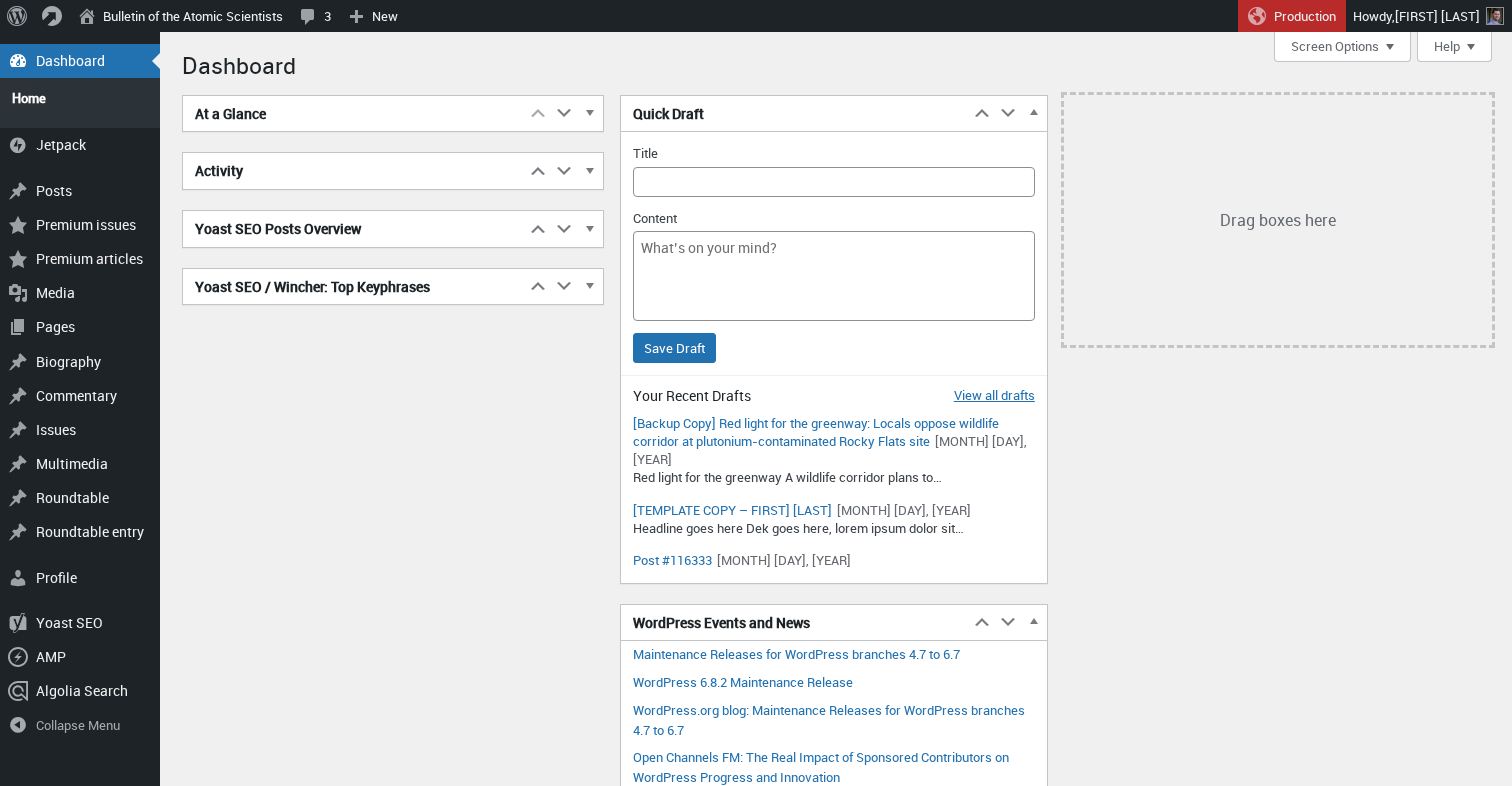 scroll, scrollTop: 0, scrollLeft: 0, axis: both 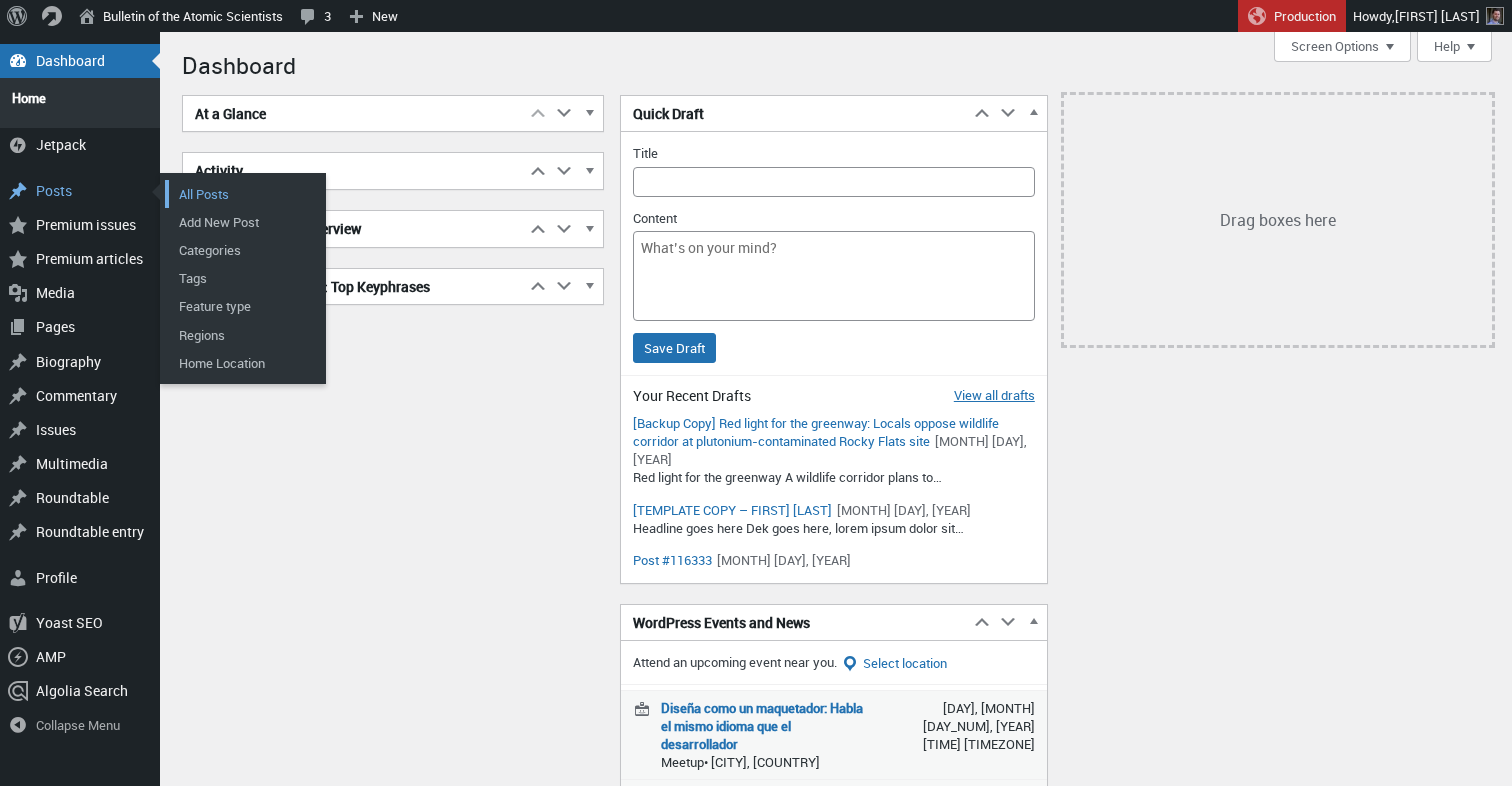 click on "All Posts" at bounding box center (245, 194) 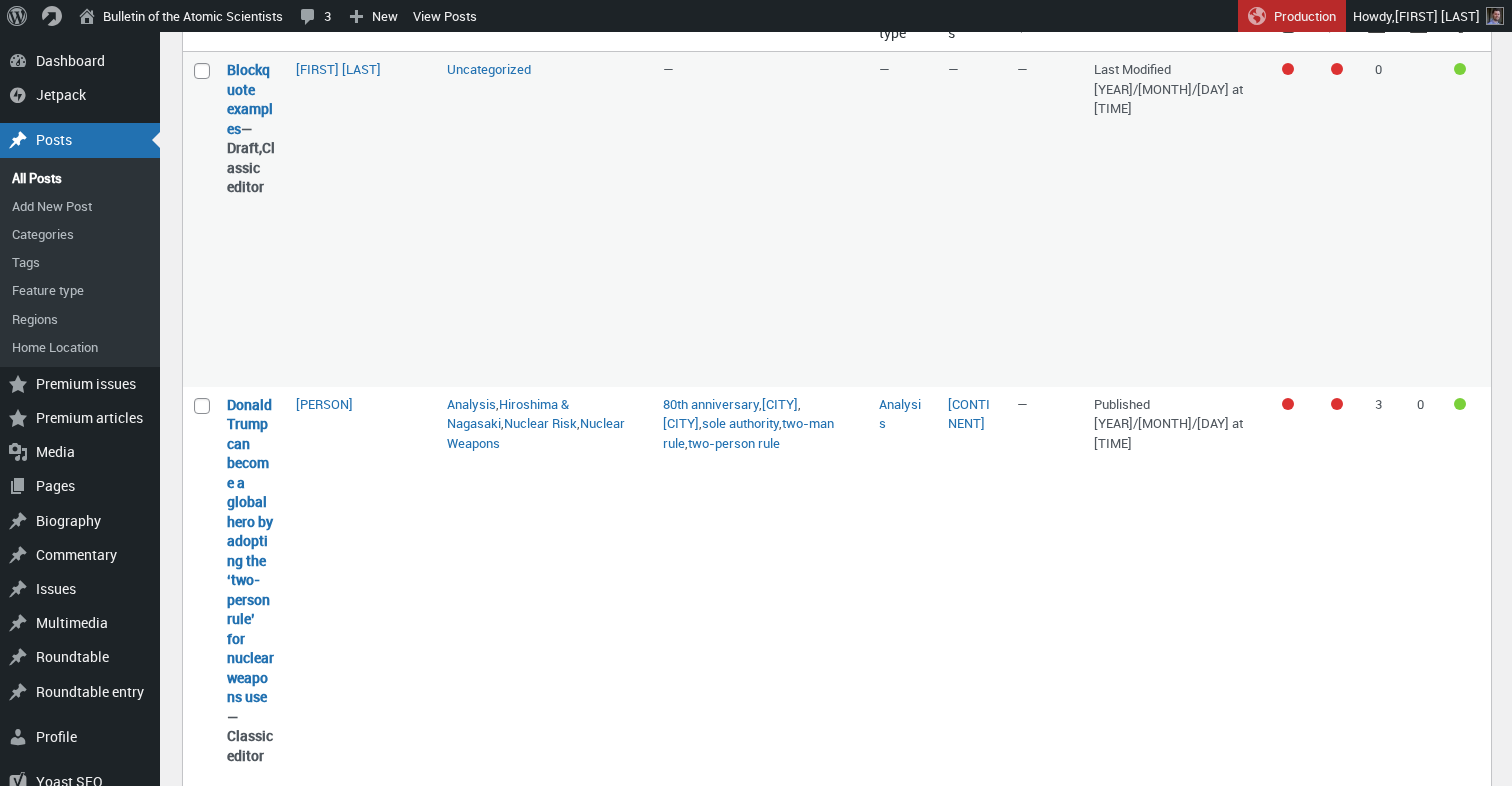 scroll, scrollTop: 236, scrollLeft: 0, axis: vertical 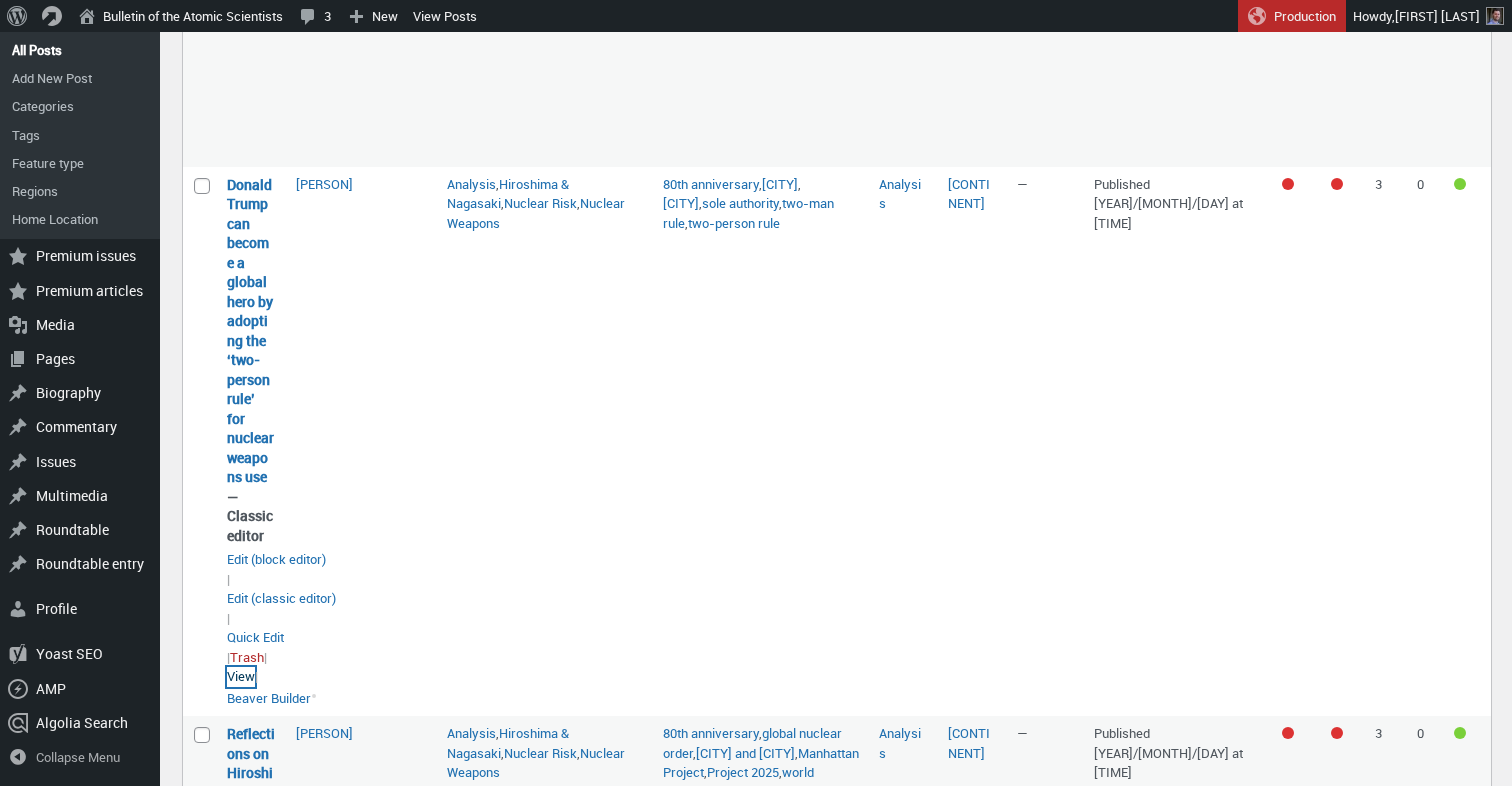 click on "View" at bounding box center [241, 677] 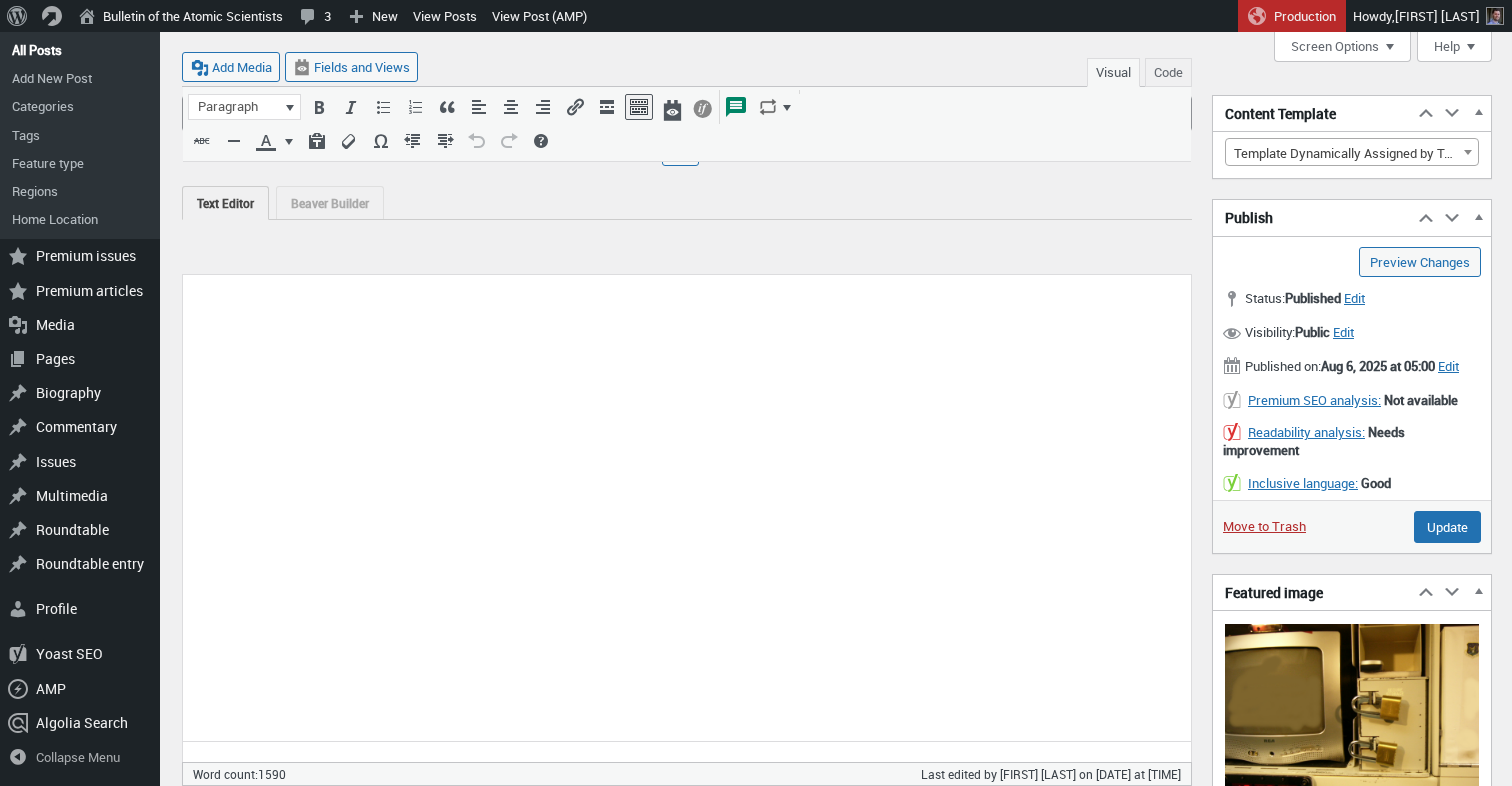 scroll, scrollTop: 706, scrollLeft: 0, axis: vertical 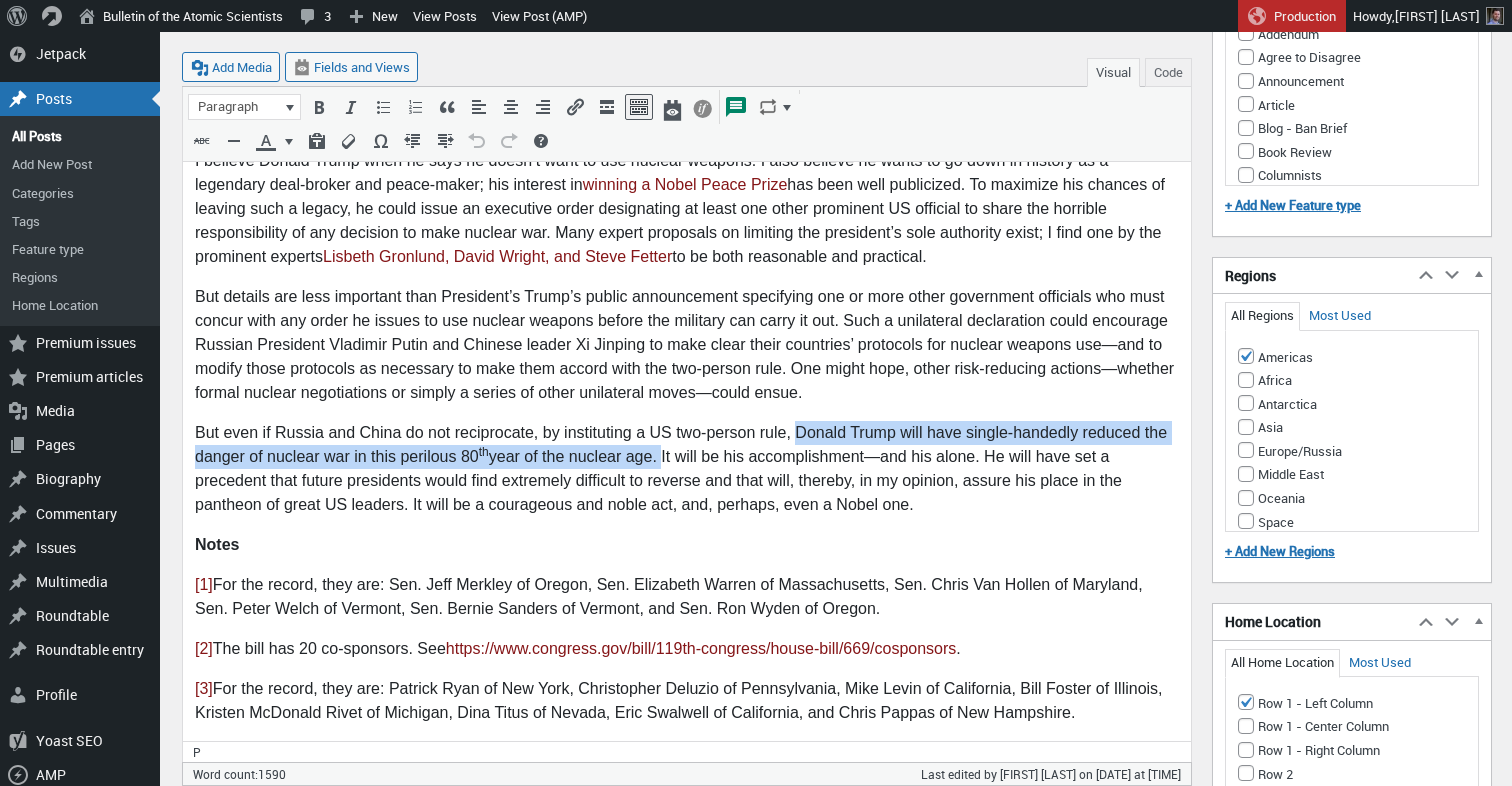 drag, startPoint x: 787, startPoint y: 429, endPoint x: 661, endPoint y: 463, distance: 130.5067 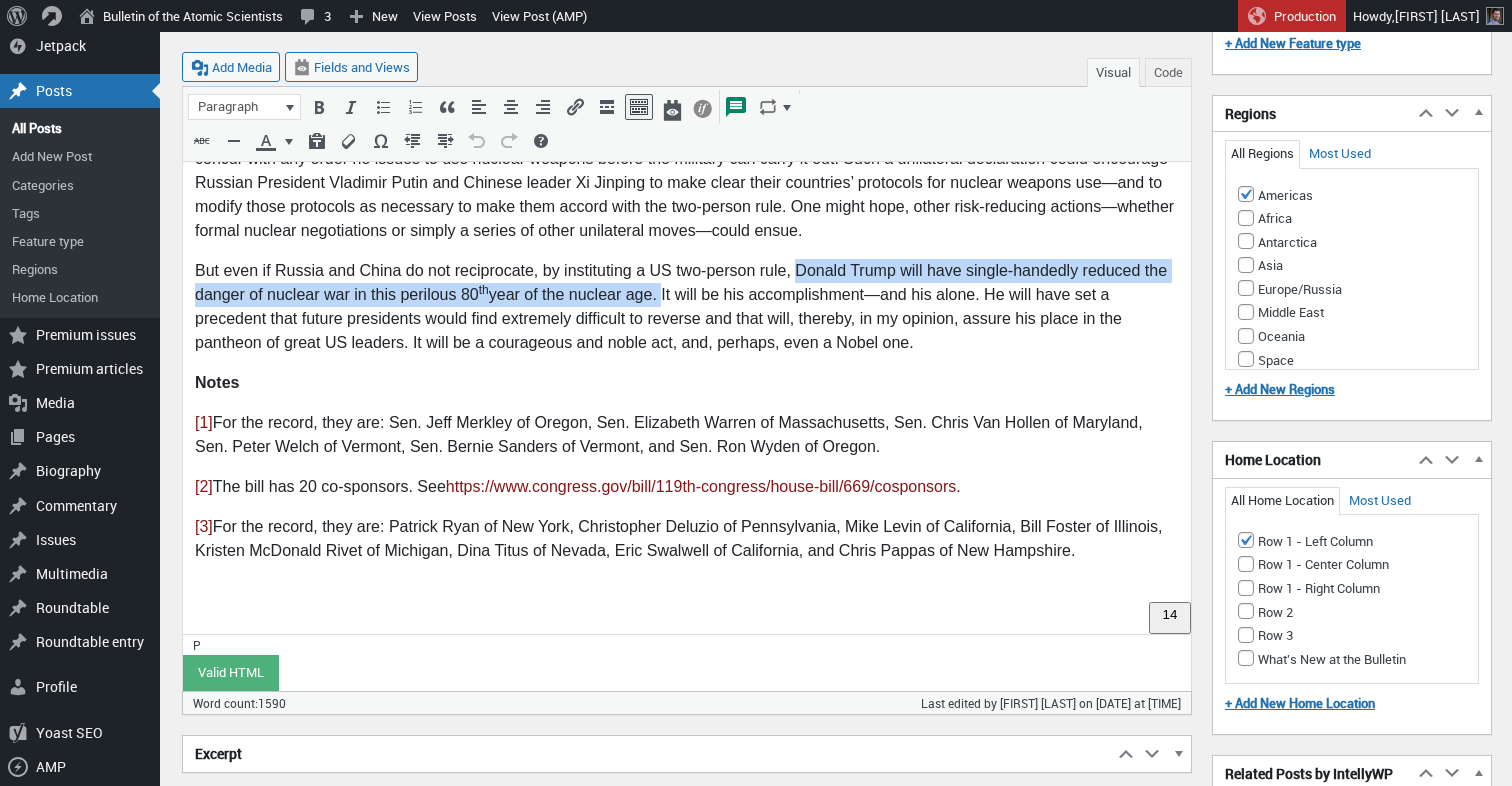 scroll, scrollTop: 2060, scrollLeft: 0, axis: vertical 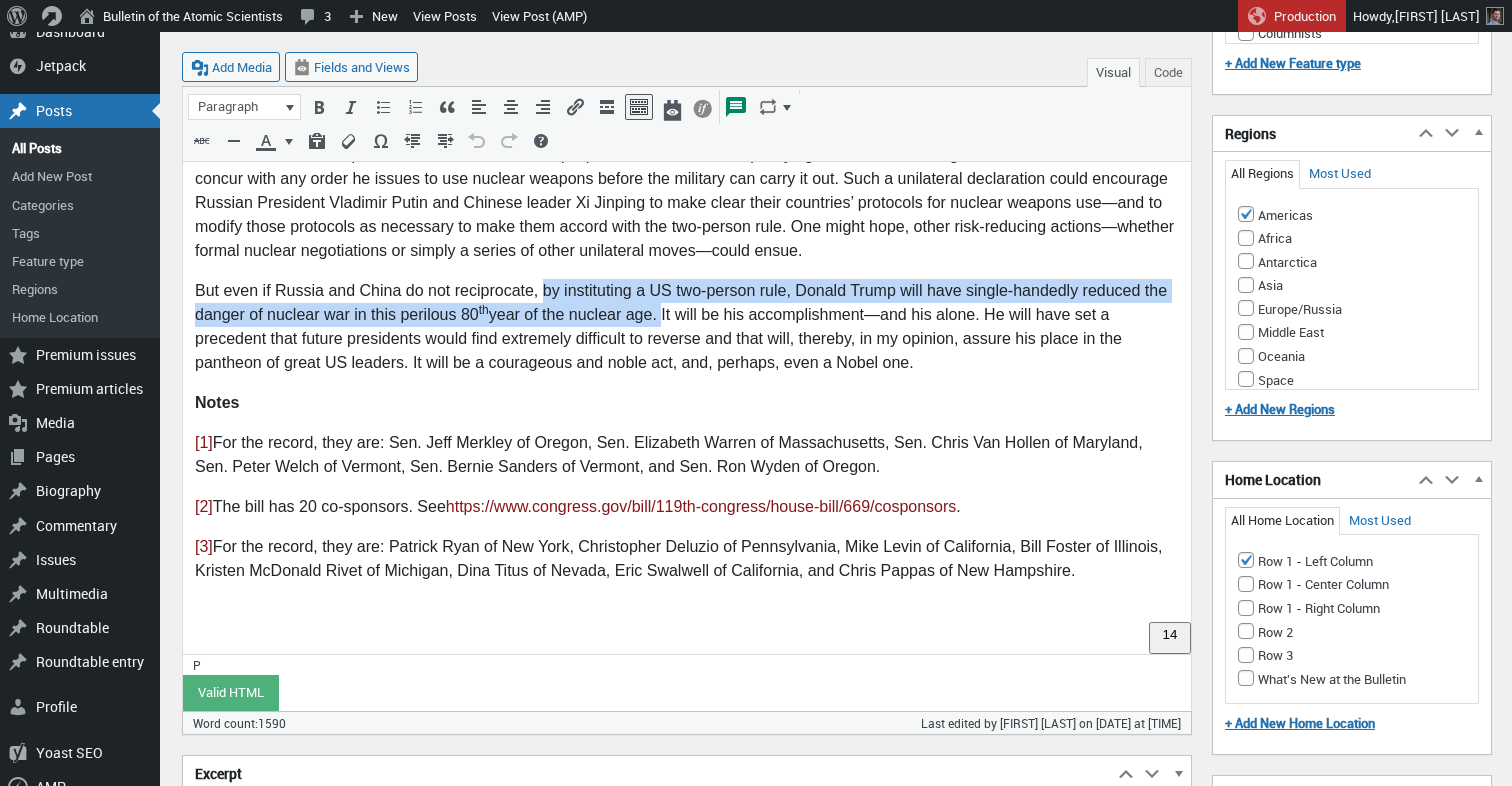drag, startPoint x: 539, startPoint y: 288, endPoint x: 660, endPoint y: 316, distance: 124.197426 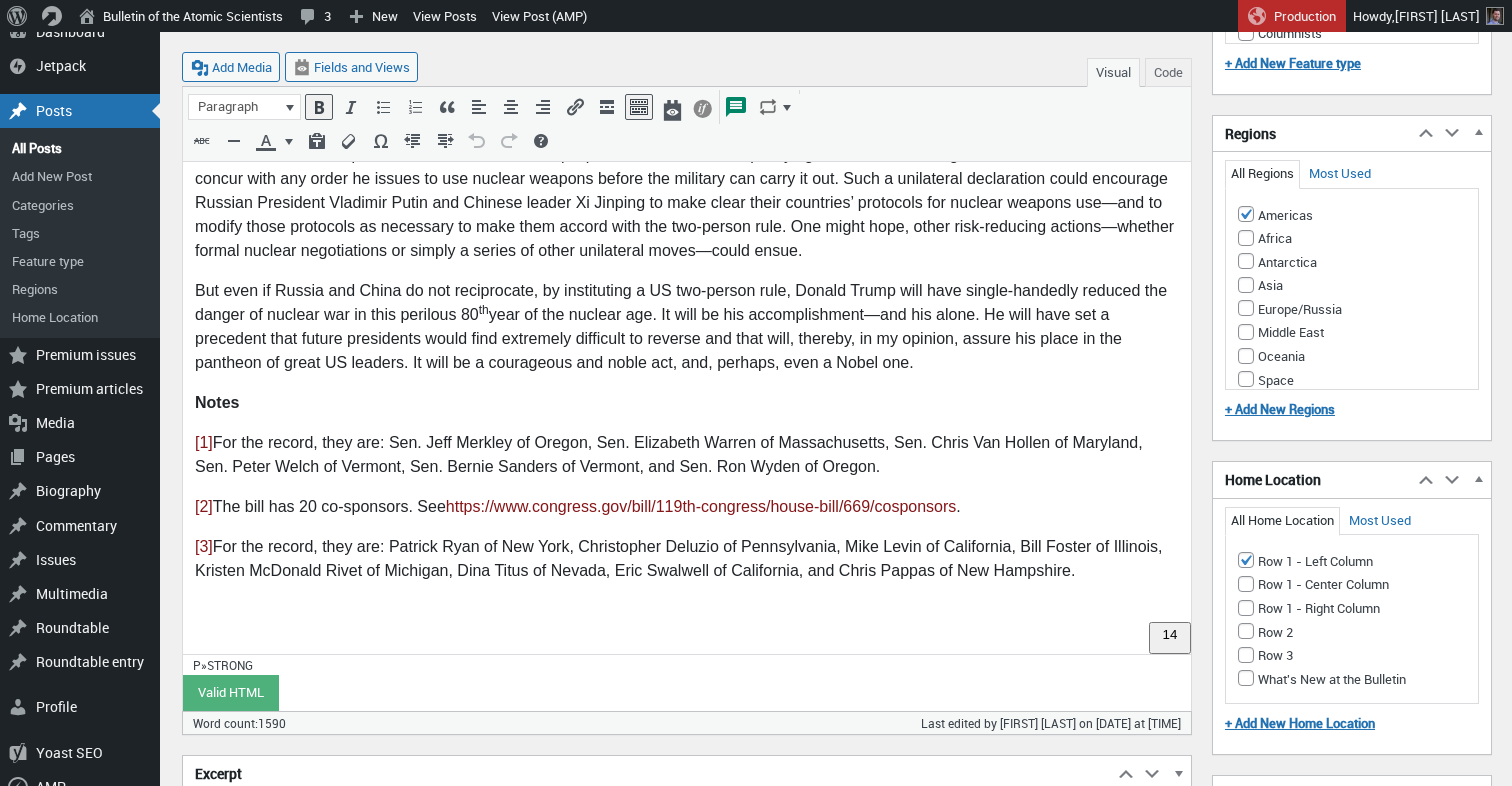 click on "Notes" at bounding box center [687, 404] 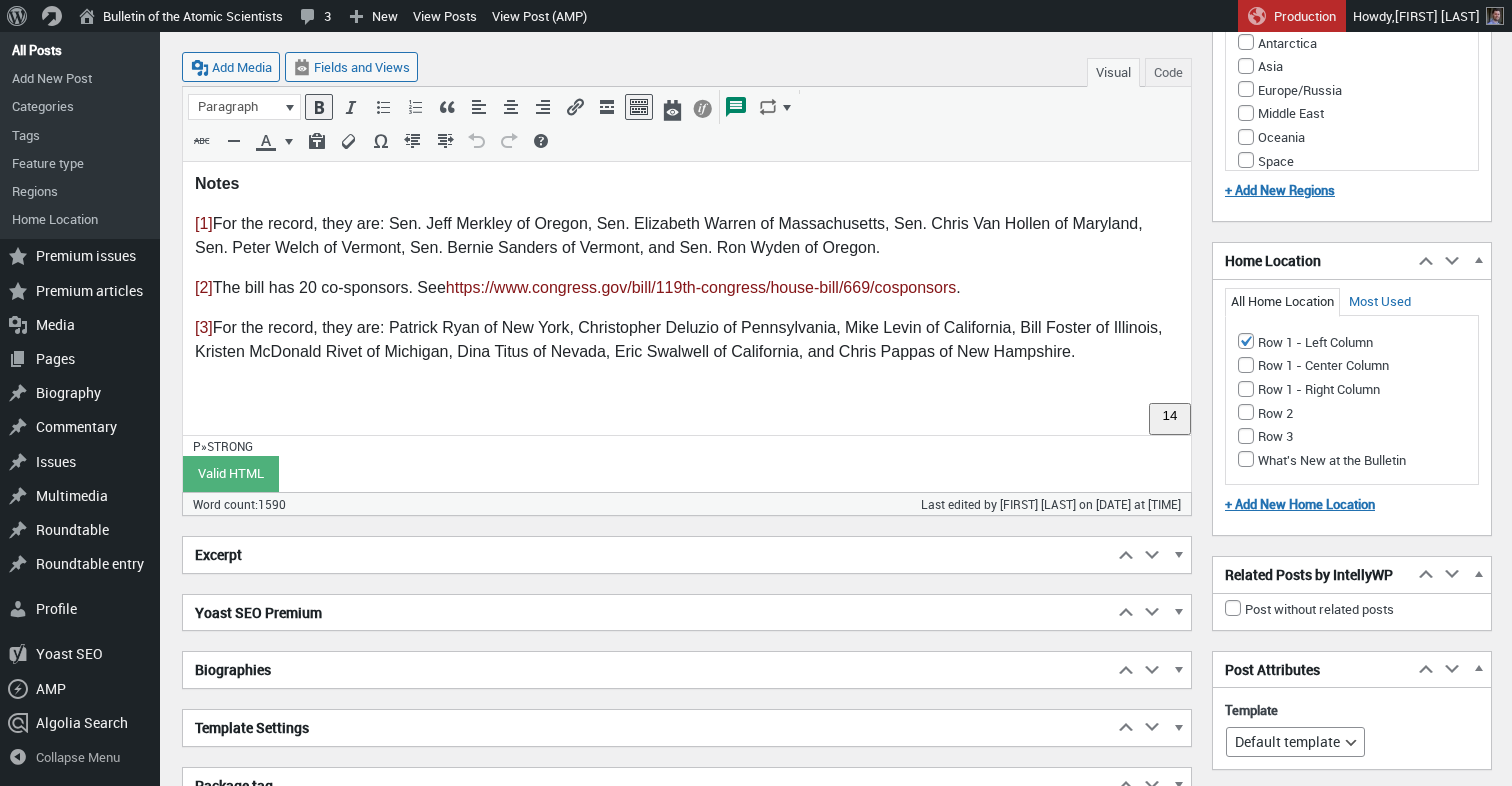 scroll, scrollTop: 2291, scrollLeft: 0, axis: vertical 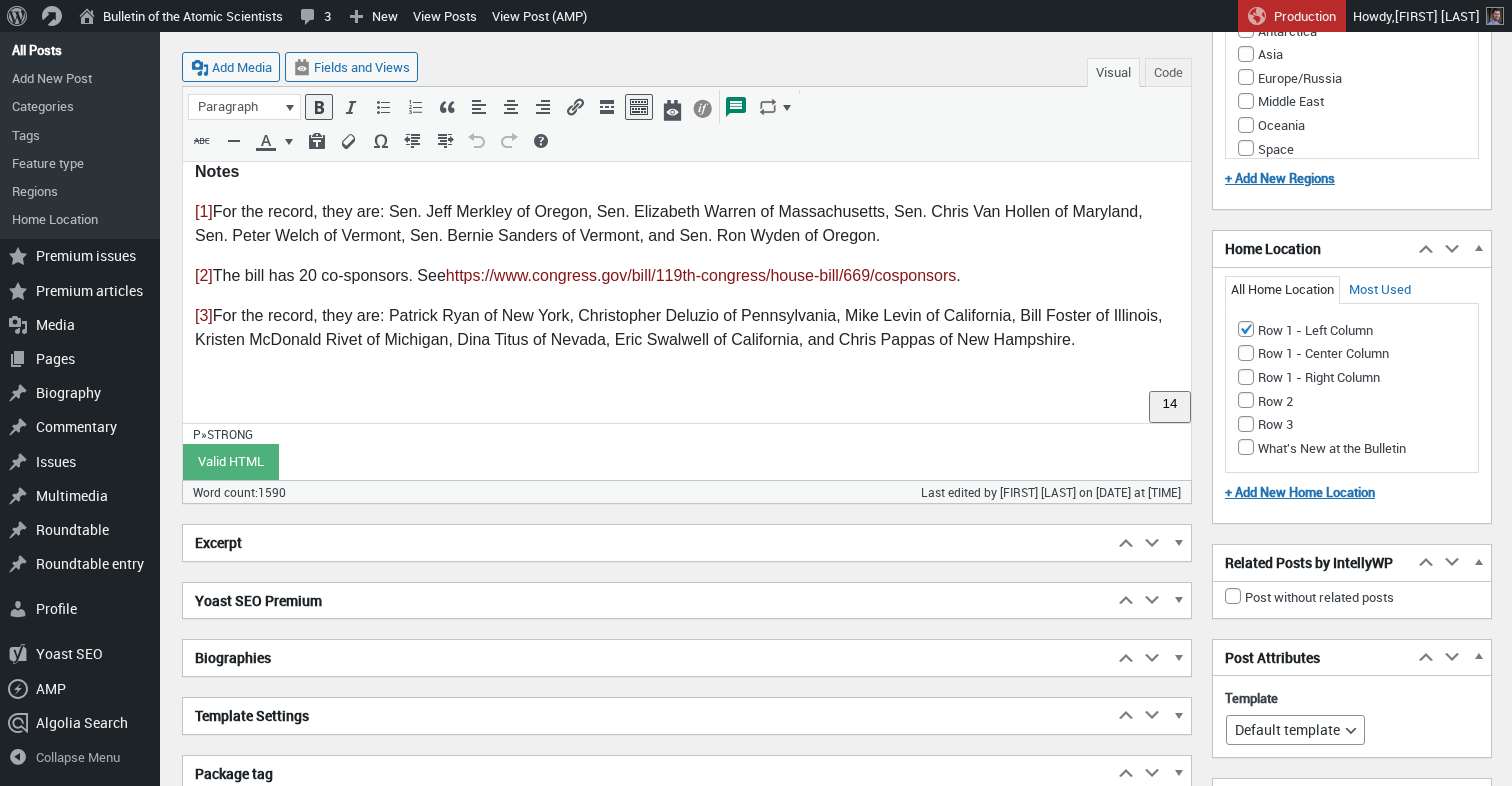 click on "Excerpt" at bounding box center (648, 543) 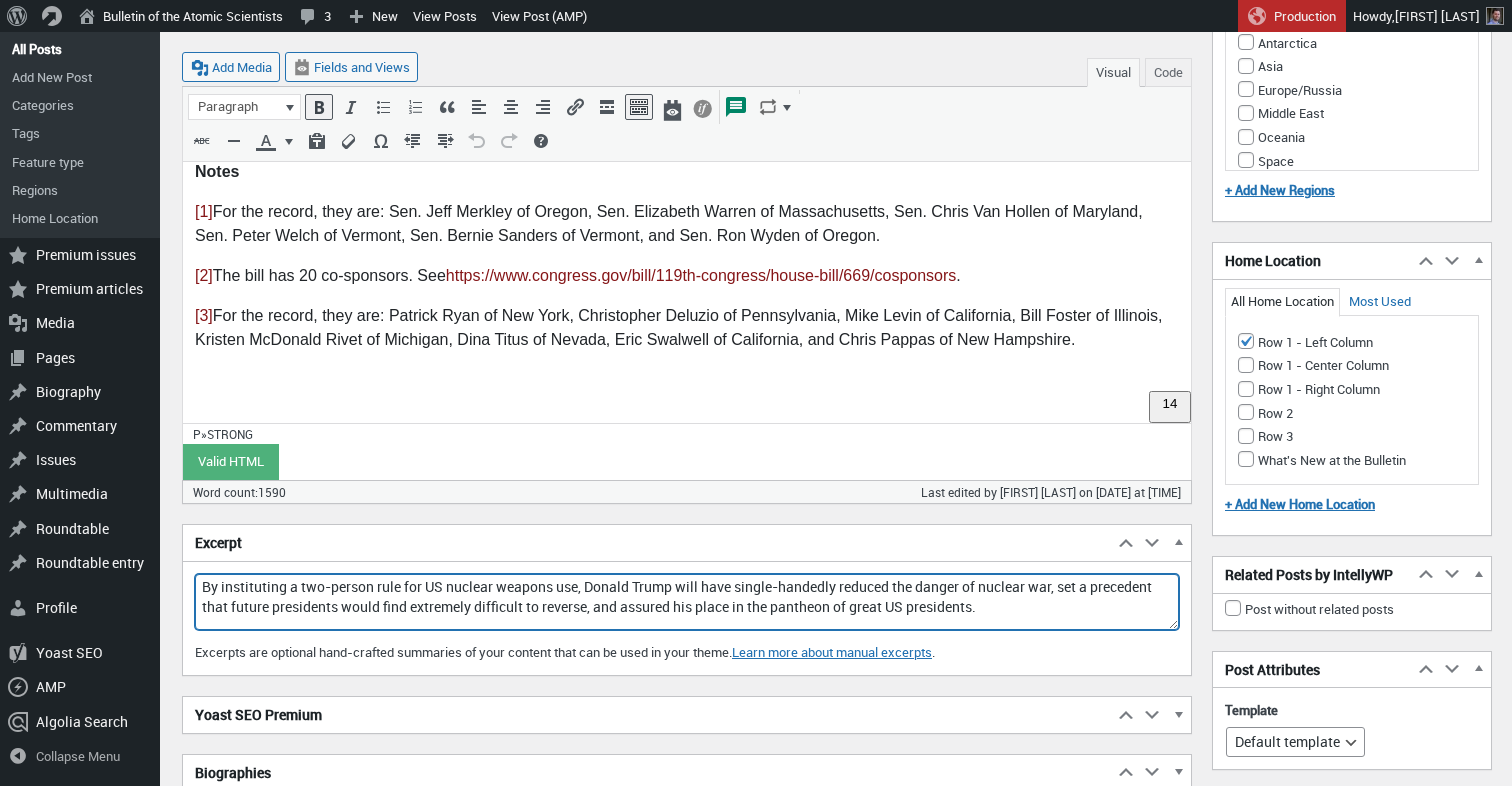click on "By instituting a two-person rule for US nuclear weapons use, Donald Trump will have single-handedly reduced the danger of nuclear war, set a precedent that future presidents would find extremely difficult to reverse, and assured his place in the pantheon of great US presidents." at bounding box center (687, 602) 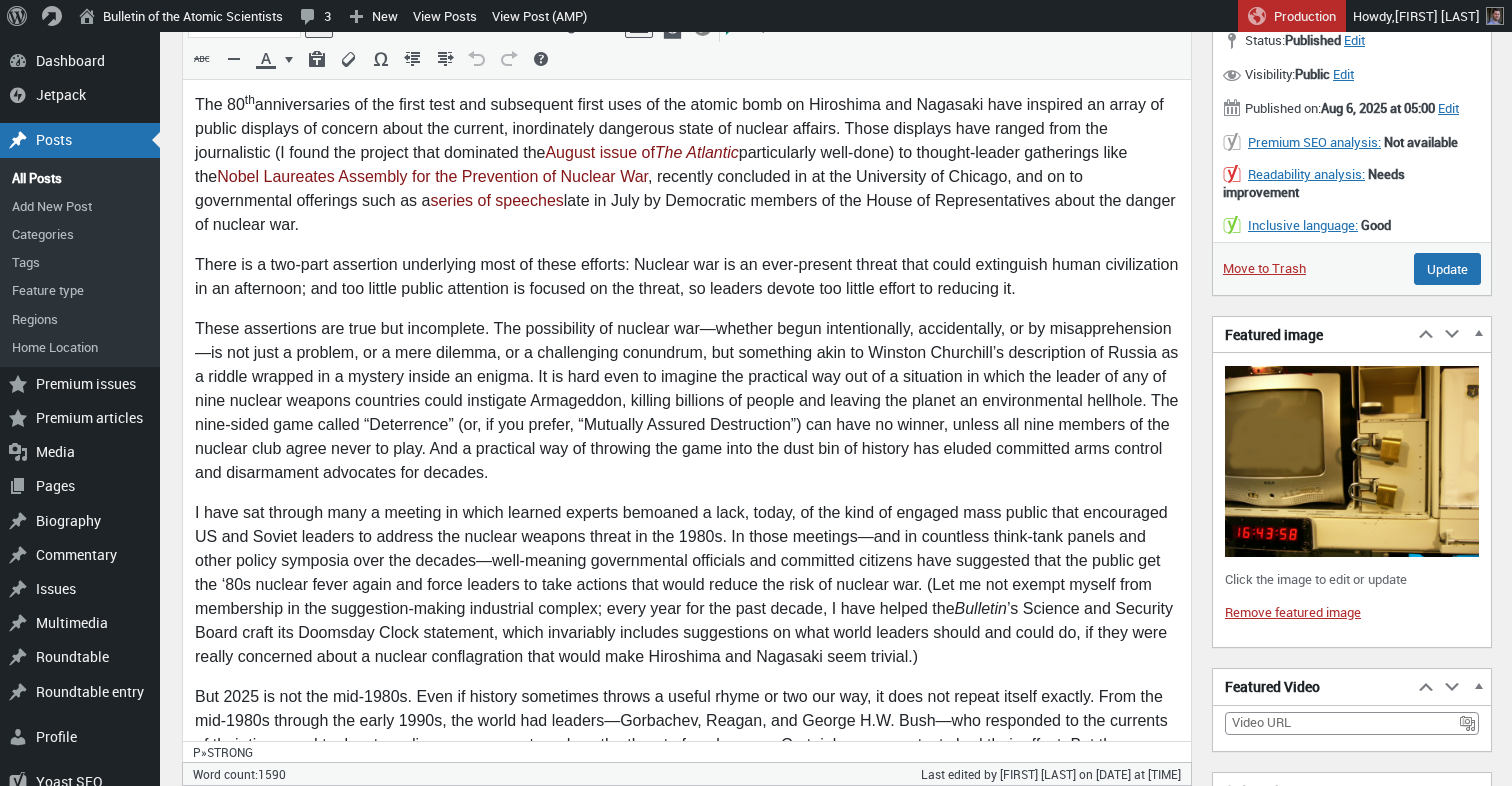 scroll, scrollTop: 119, scrollLeft: 0, axis: vertical 